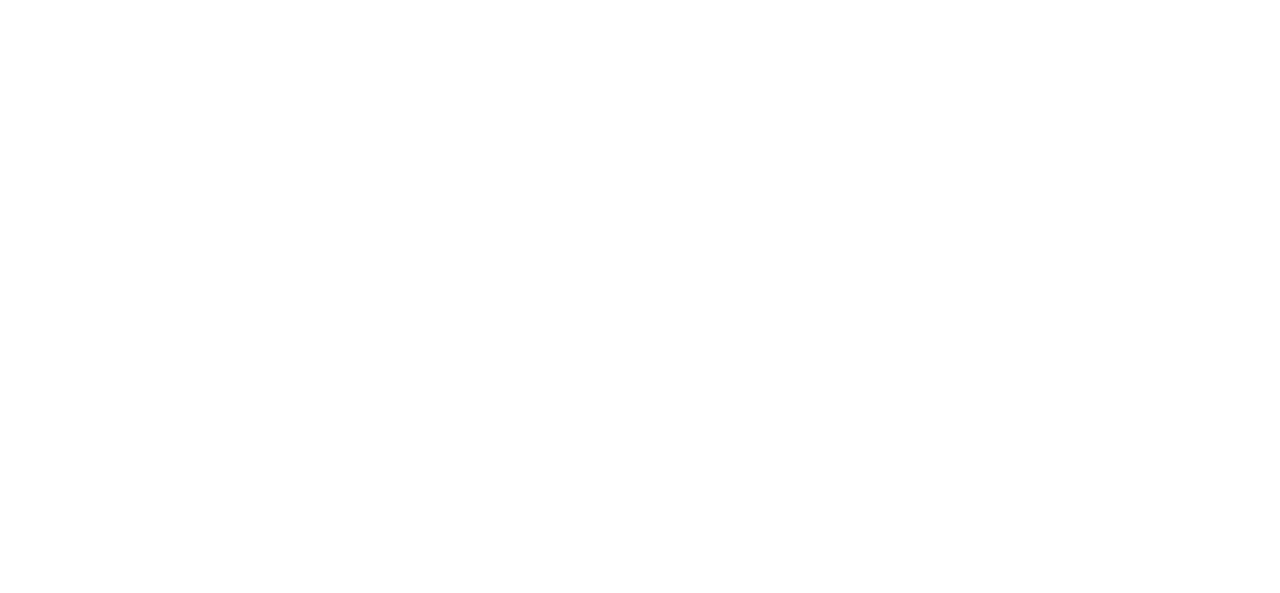 scroll, scrollTop: 0, scrollLeft: 0, axis: both 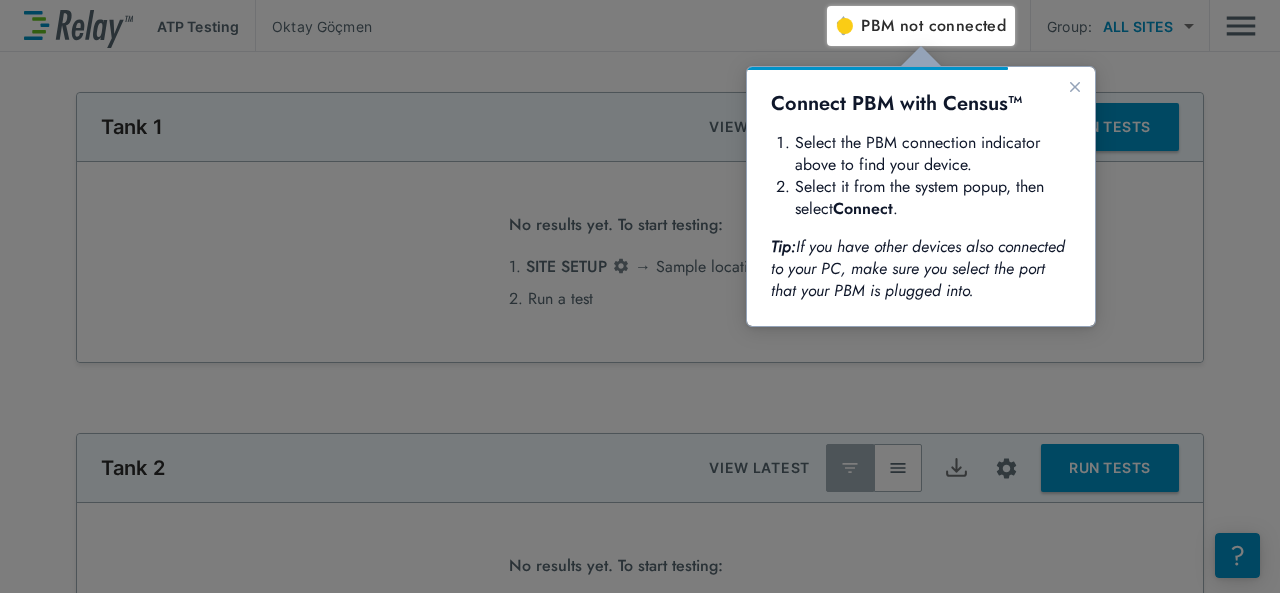 type on "**********" 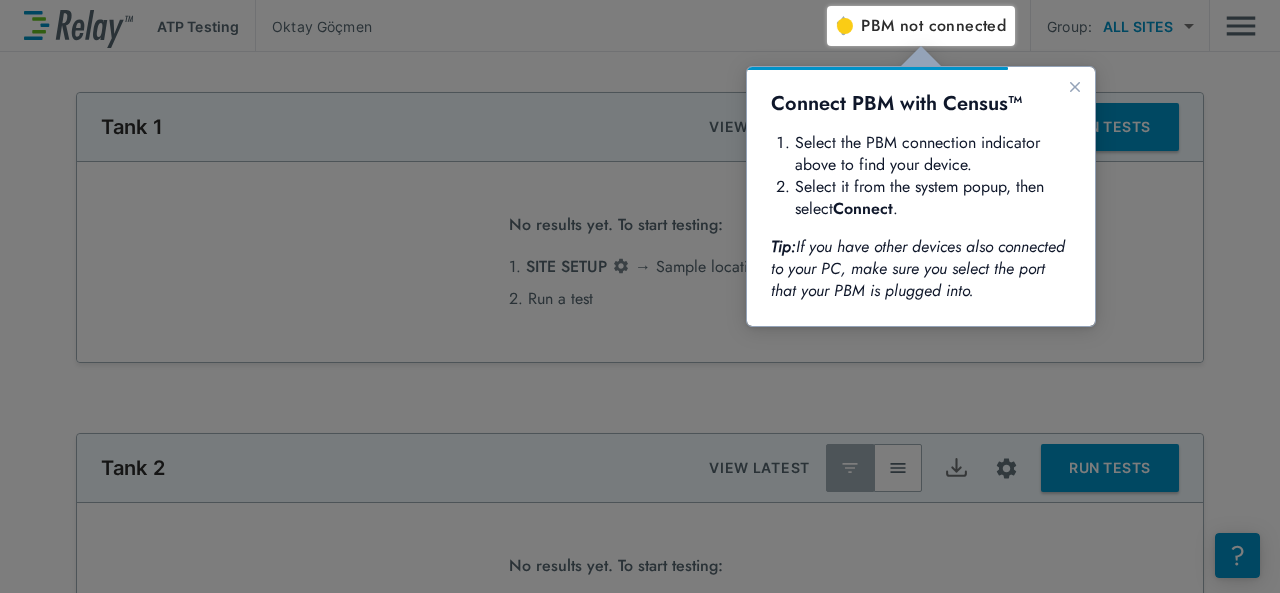 click at bounding box center [843, 26] 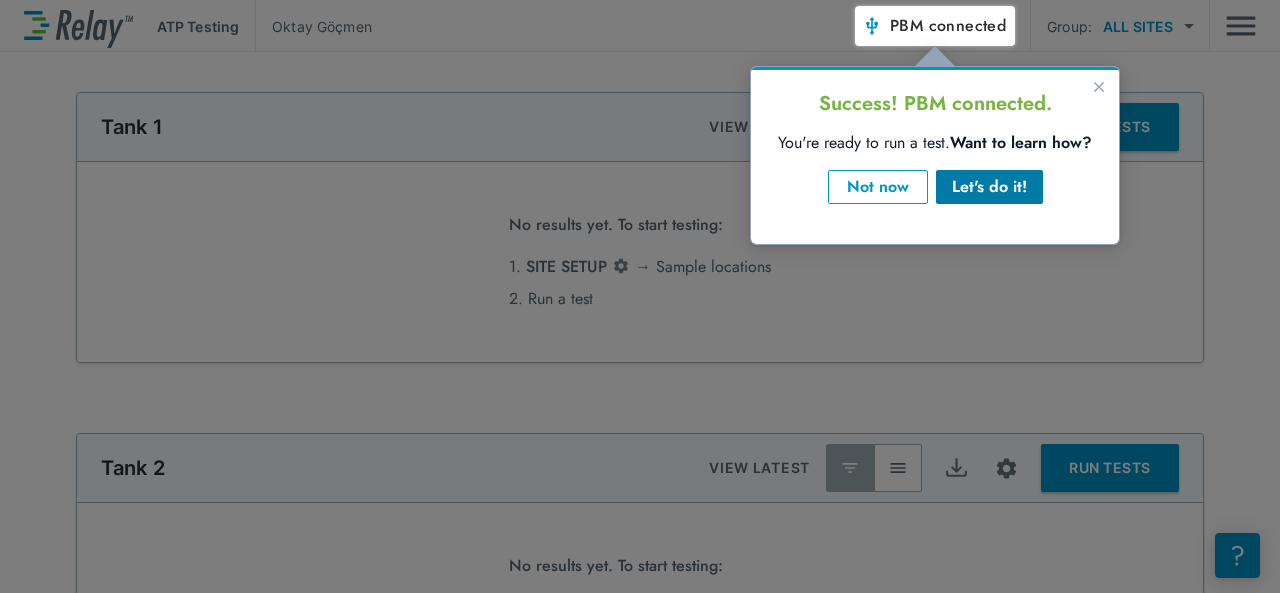 click on "Let's do it!" at bounding box center [989, 187] 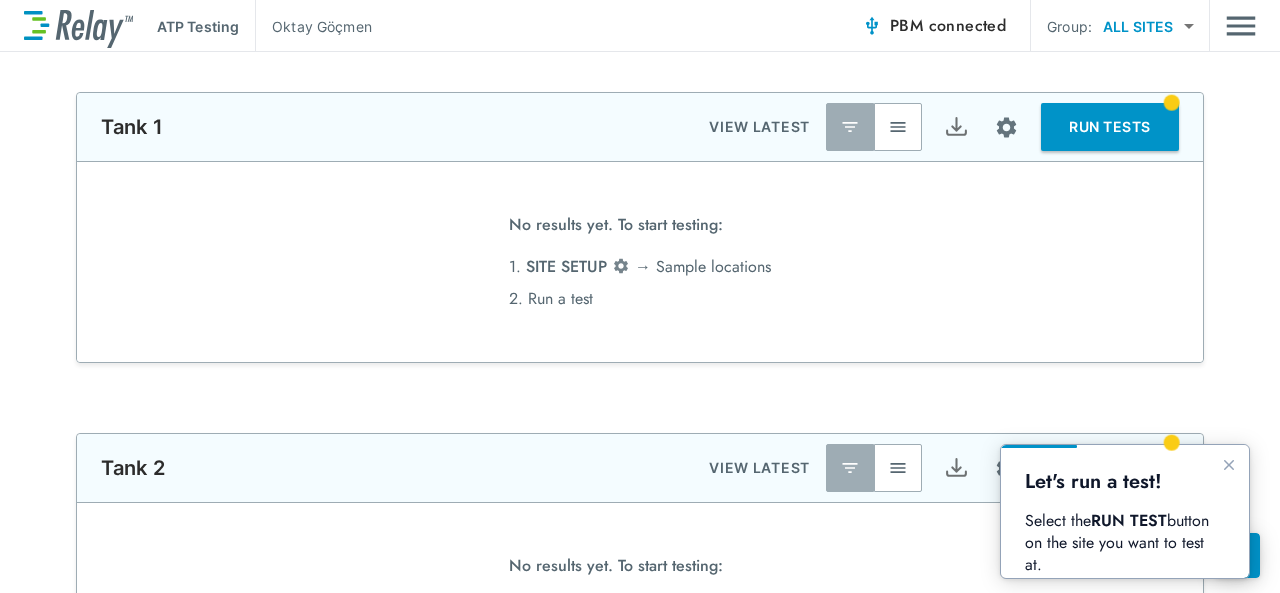 scroll, scrollTop: 0, scrollLeft: 0, axis: both 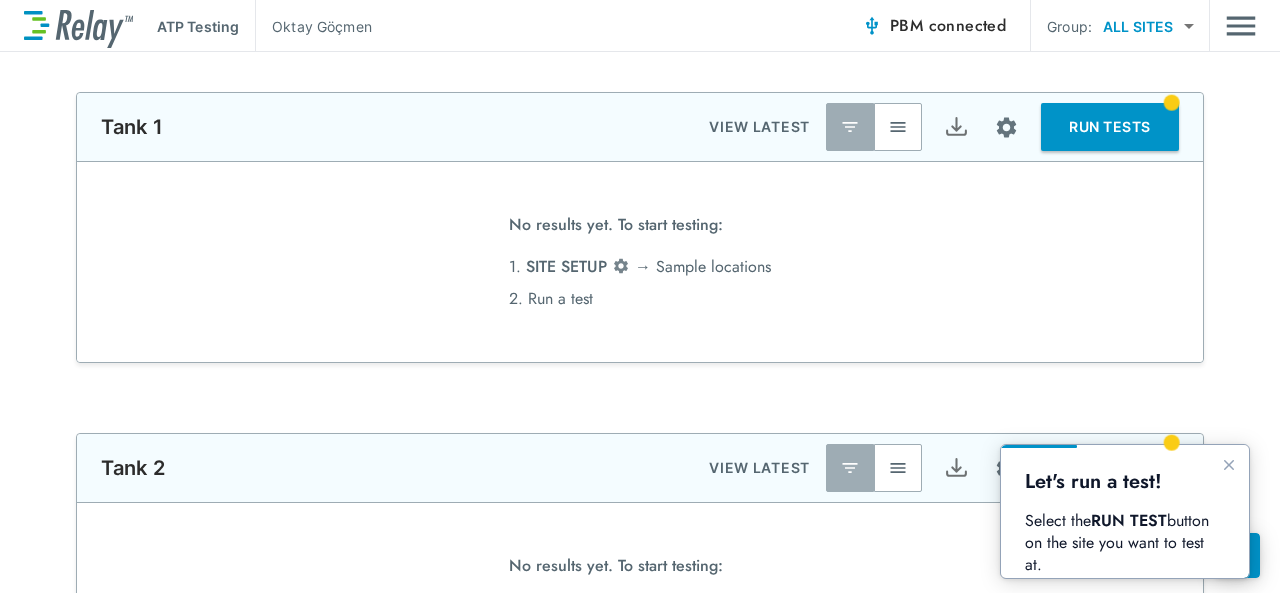 click on "RUN TESTS" at bounding box center [1110, 127] 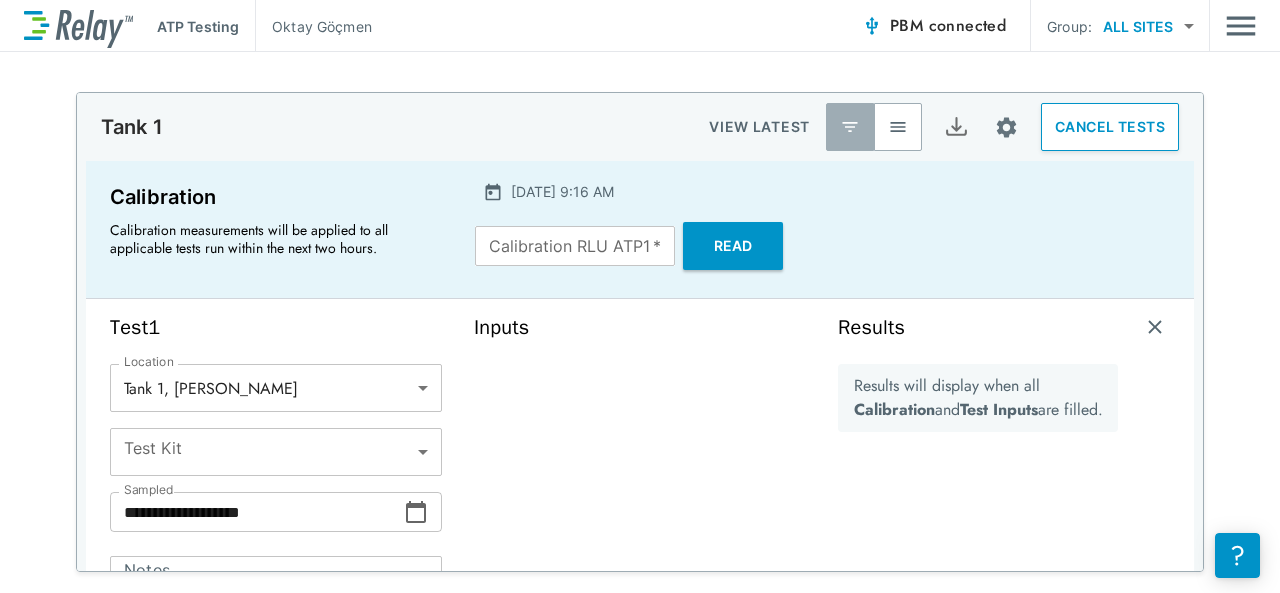 type on "*****" 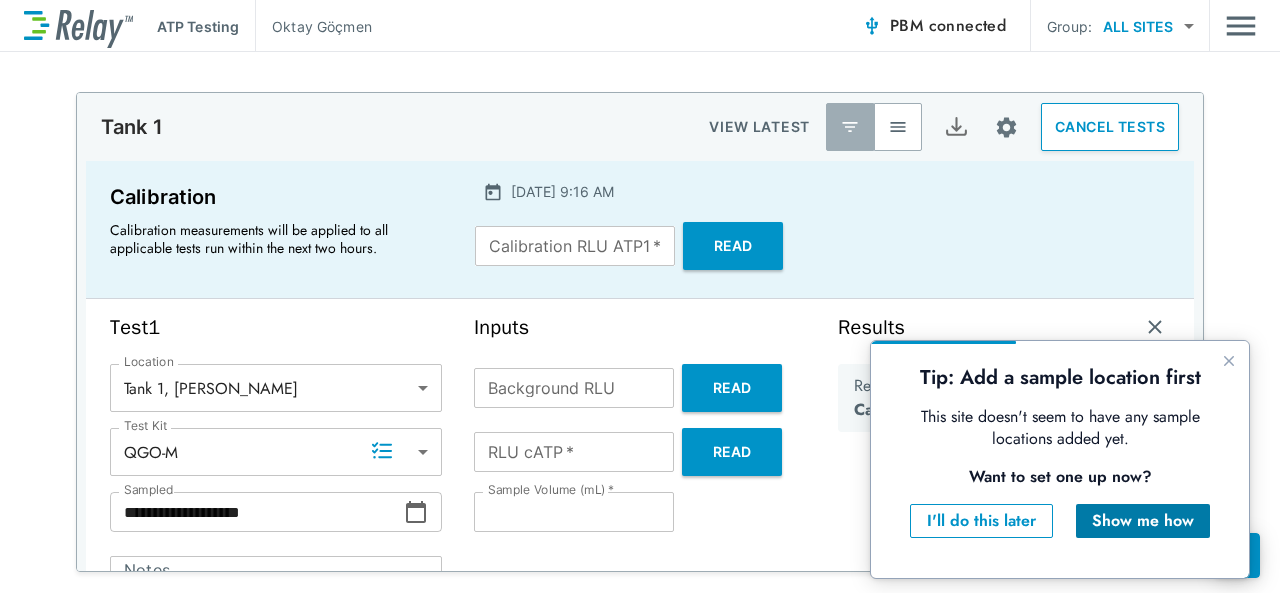 click on "Show me how" at bounding box center (1143, 521) 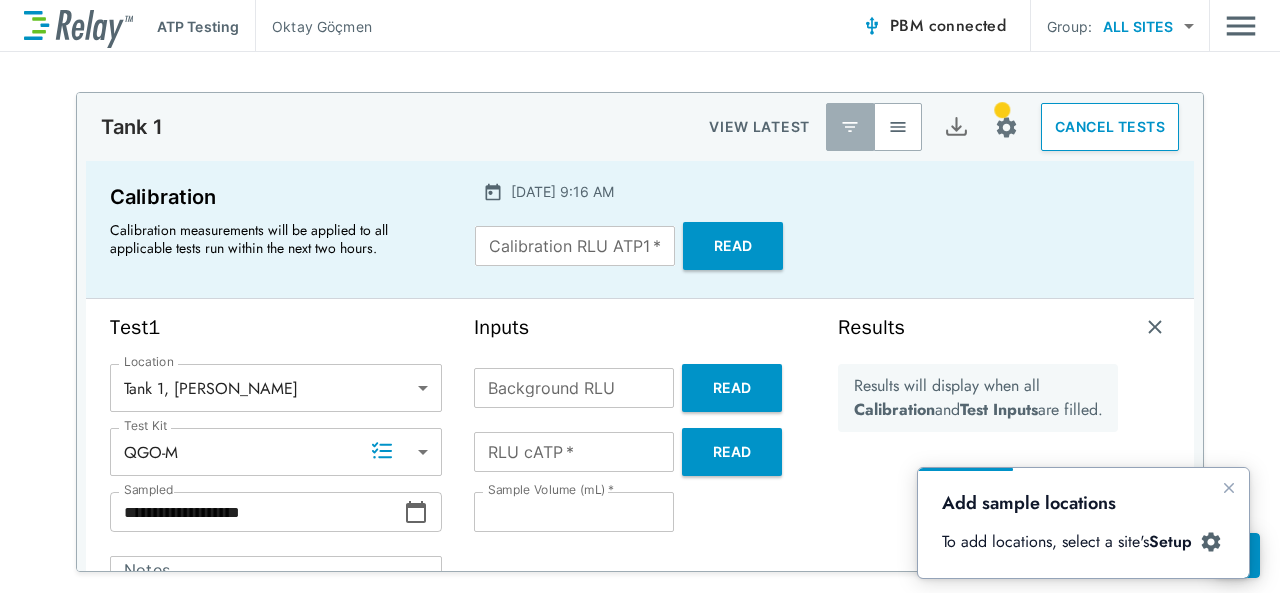 scroll, scrollTop: 0, scrollLeft: 0, axis: both 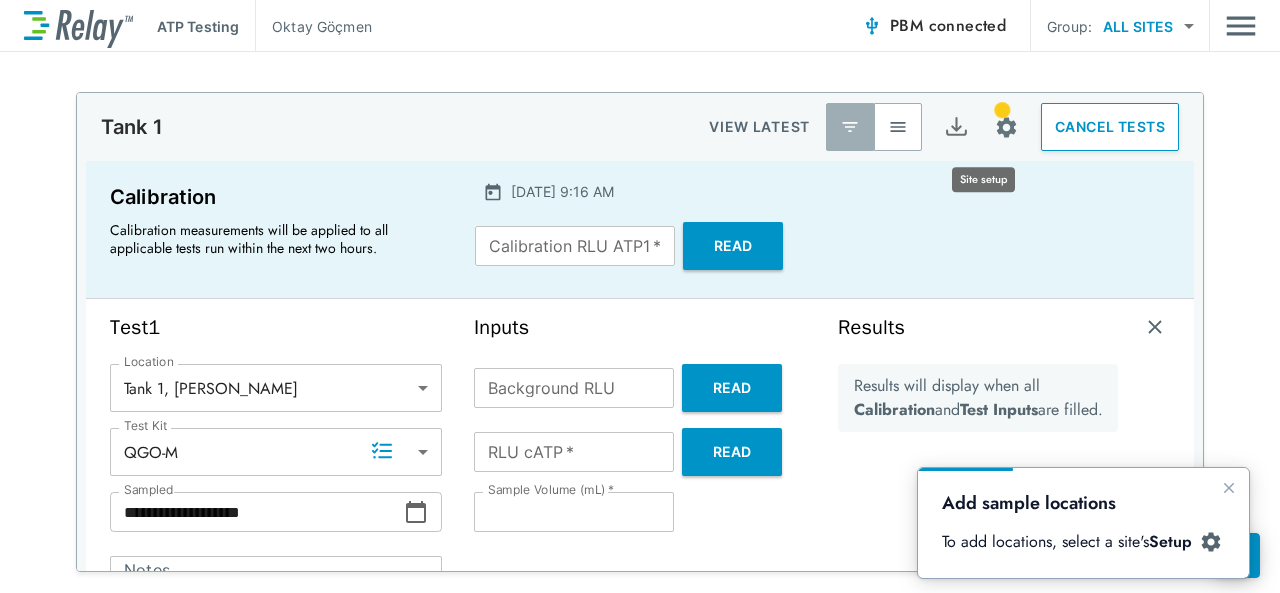click at bounding box center [1006, 127] 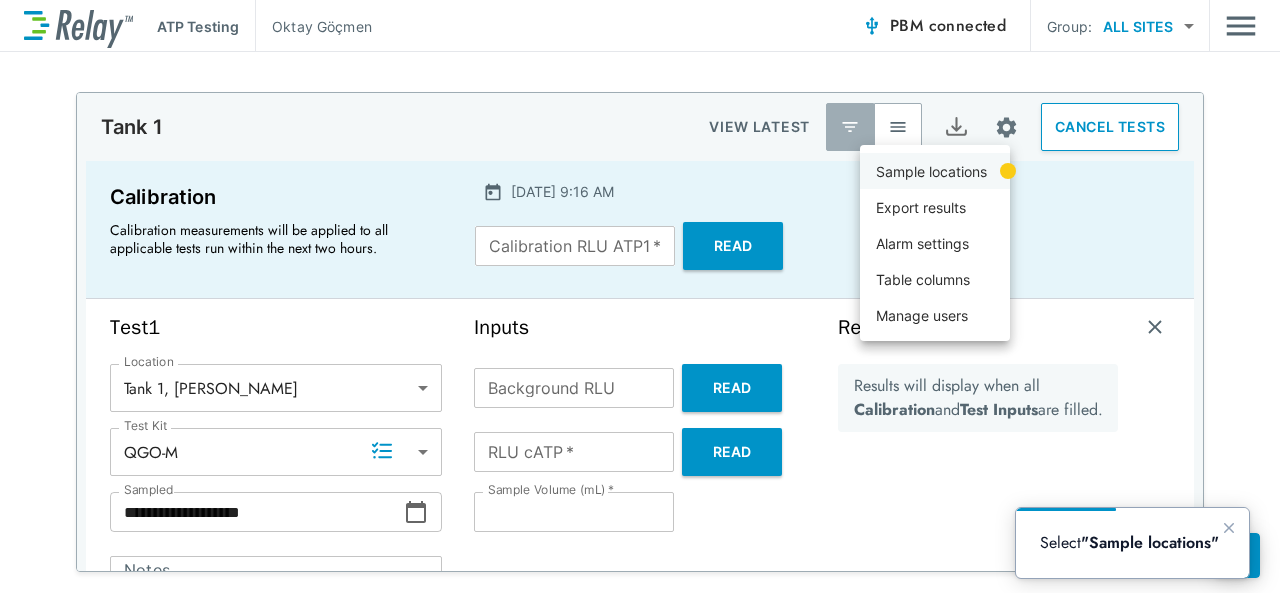 click on "Sample locations" at bounding box center (931, 171) 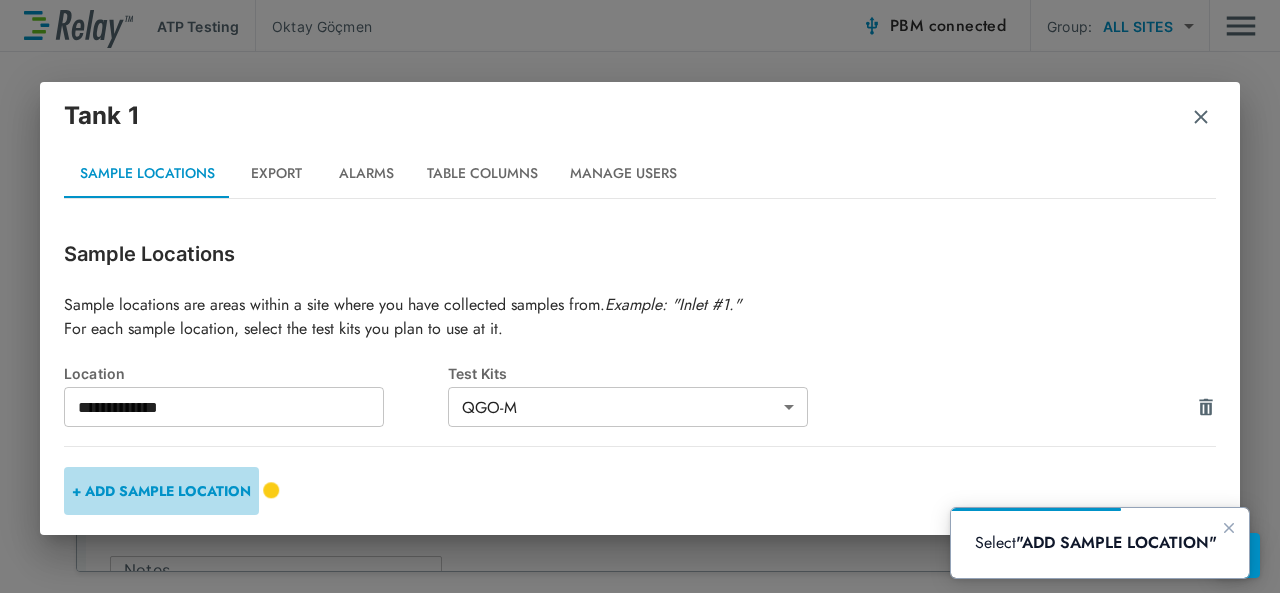 click on "+ ADD SAMPLE LOCATION" at bounding box center (161, 491) 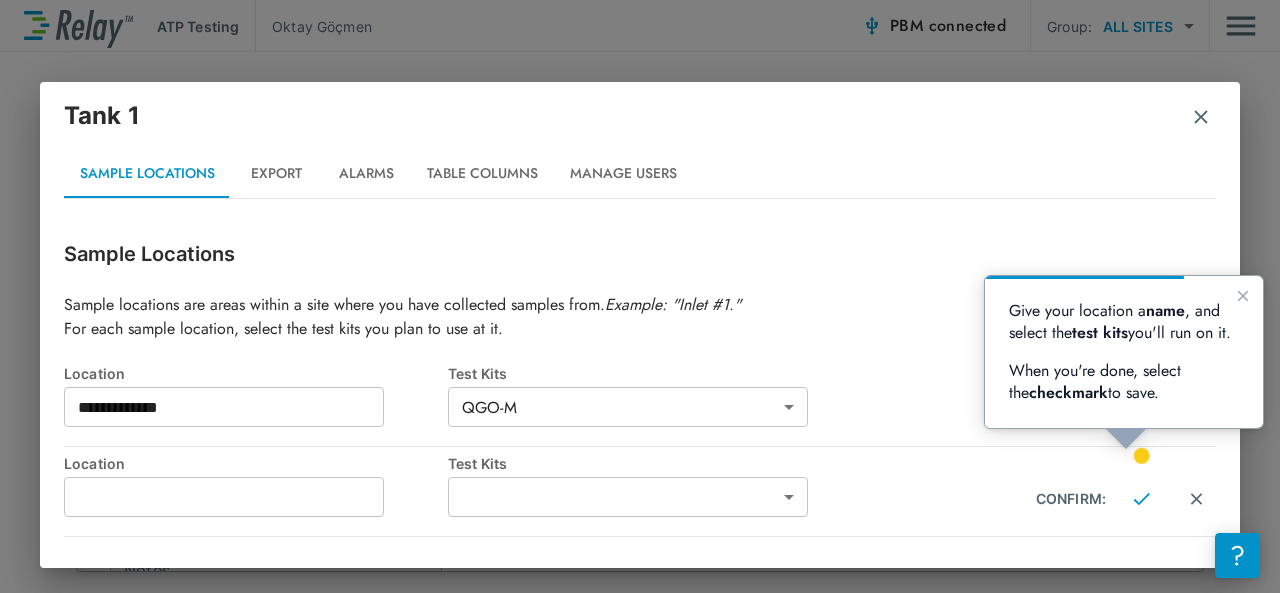 scroll, scrollTop: 55, scrollLeft: 0, axis: vertical 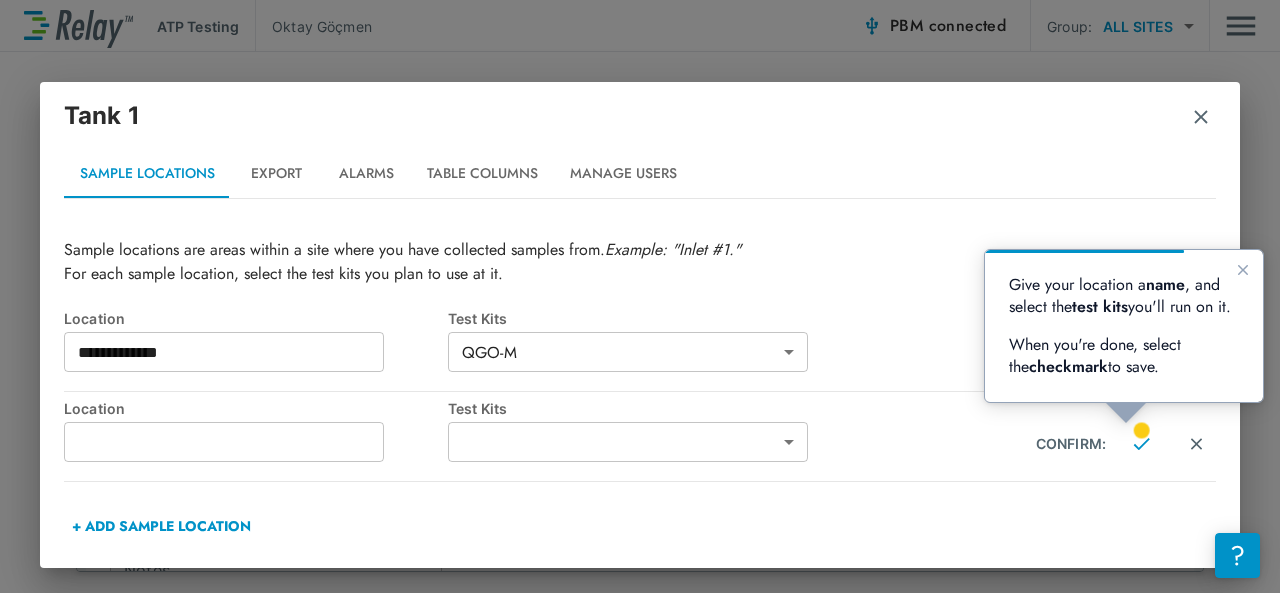click at bounding box center [224, 442] 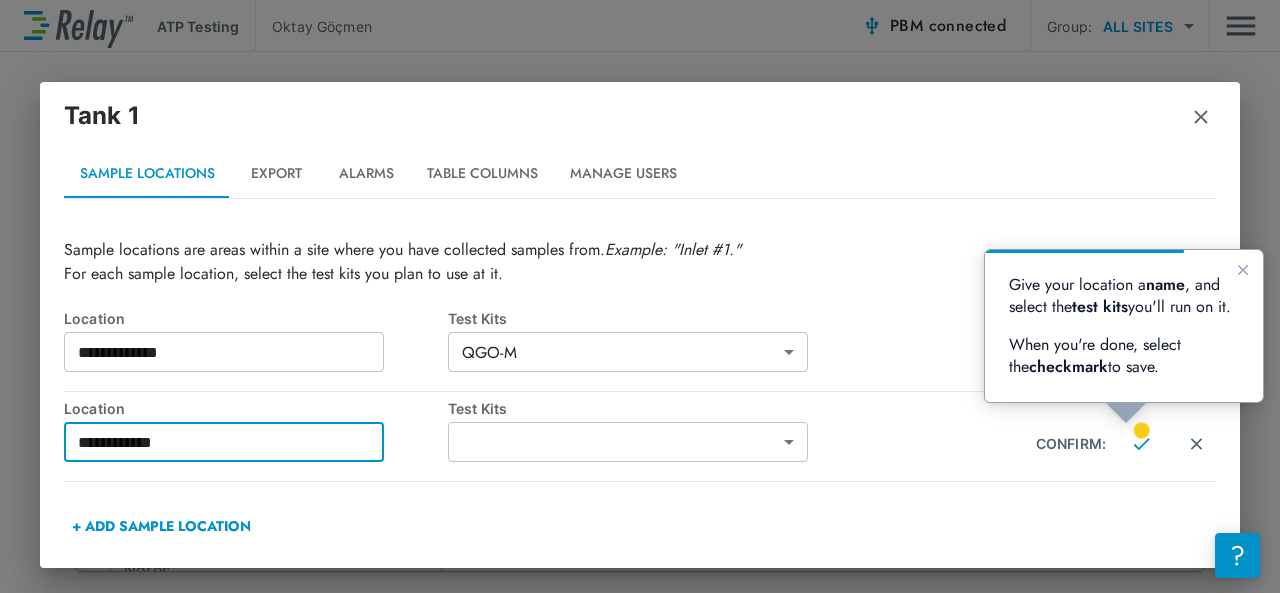 type on "**********" 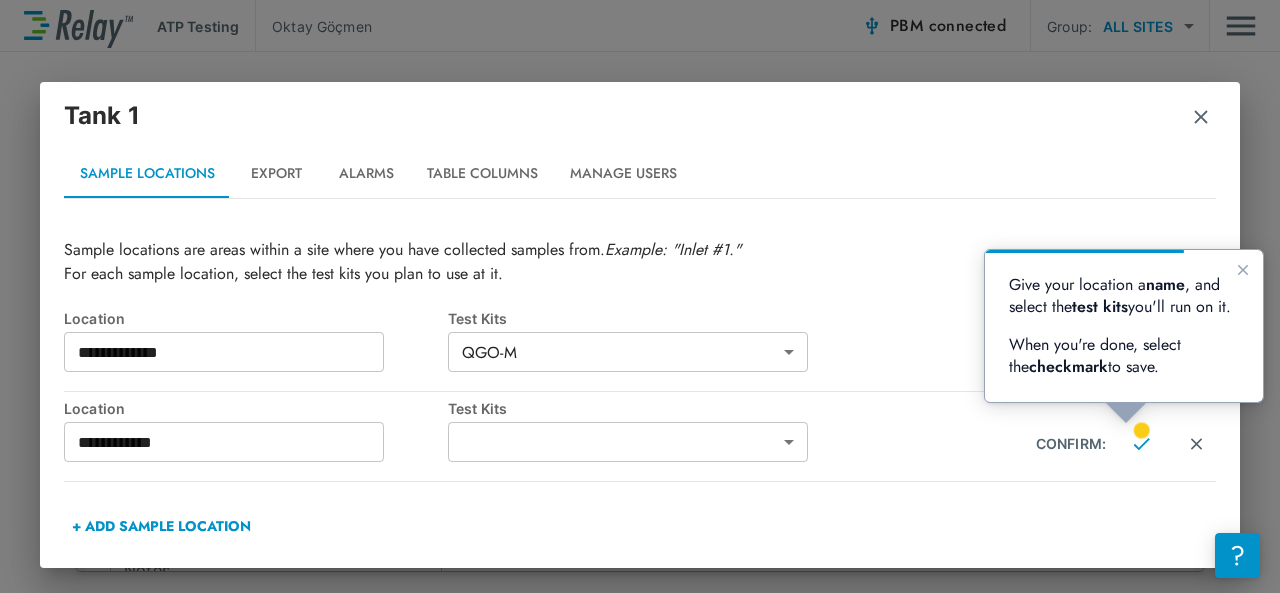 drag, startPoint x: 570, startPoint y: 472, endPoint x: 566, endPoint y: 453, distance: 19.416489 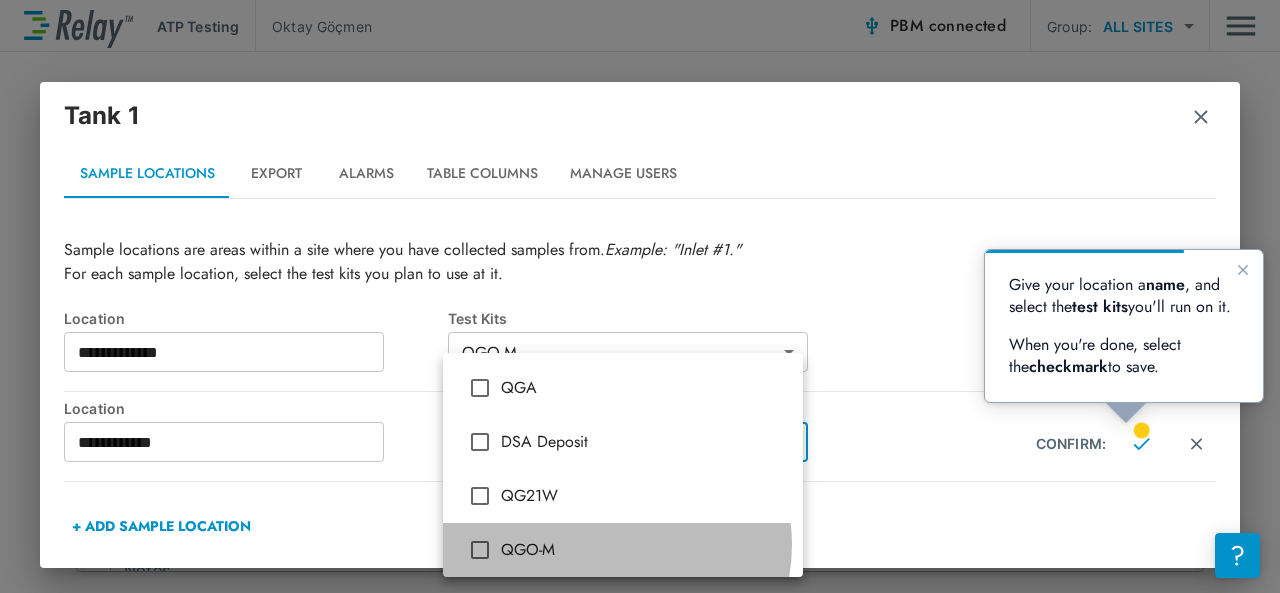 click on "QGO-M" at bounding box center [644, 550] 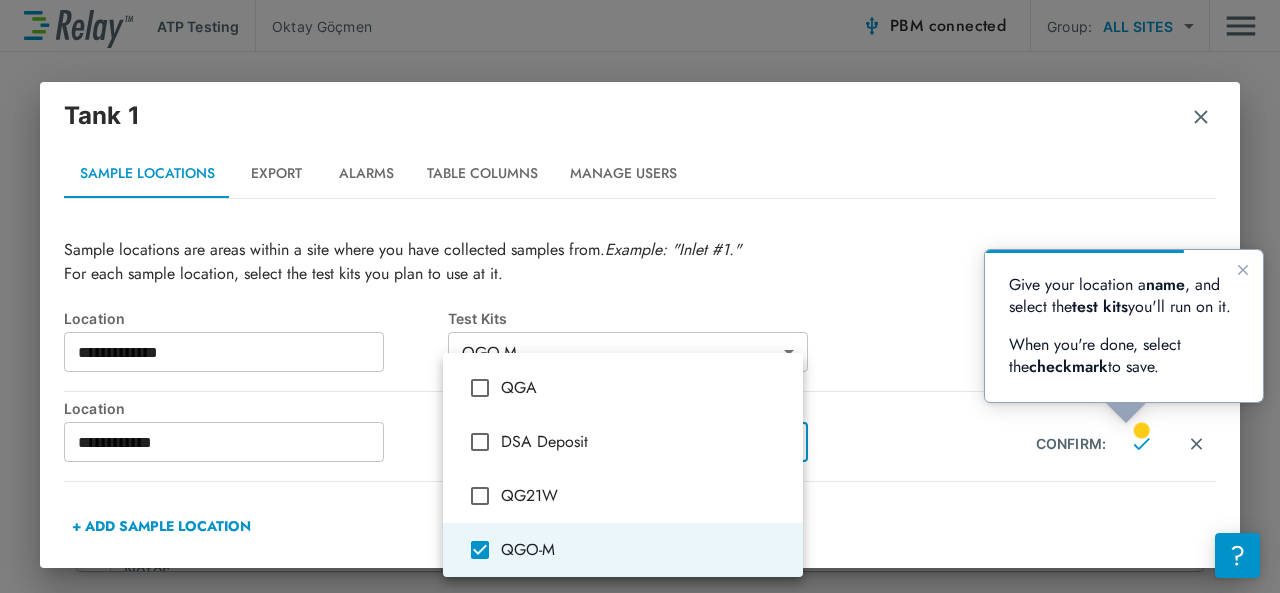 click at bounding box center (640, 296) 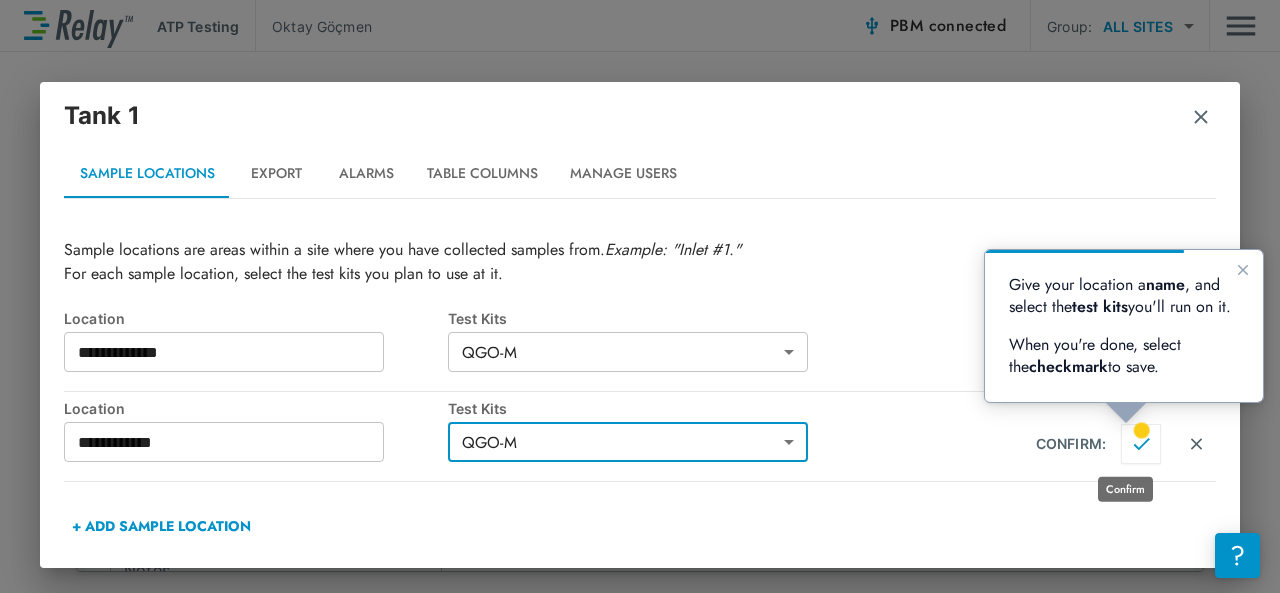 click at bounding box center (1141, 444) 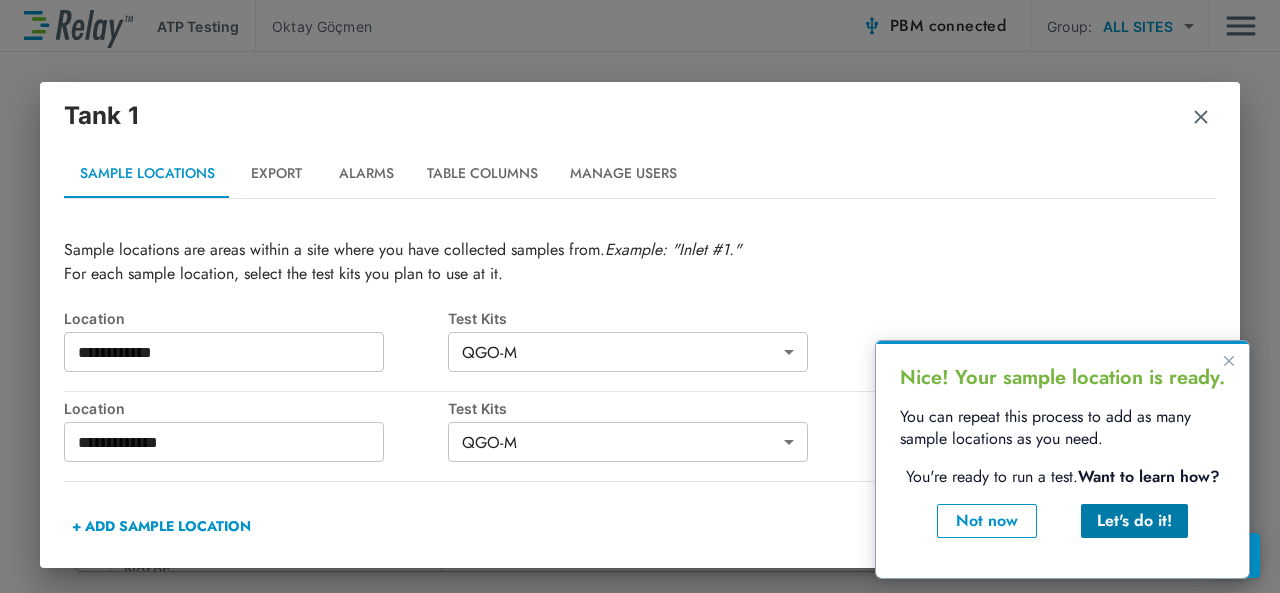 click on "Let's do it!" at bounding box center [1134, 521] 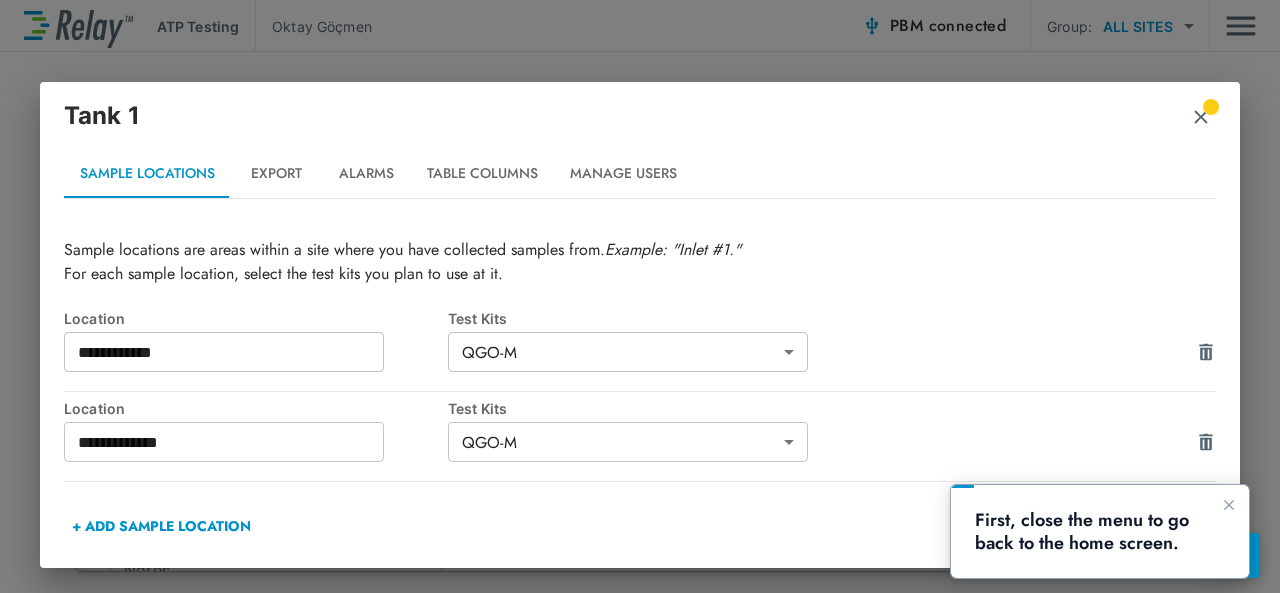 scroll, scrollTop: 0, scrollLeft: 0, axis: both 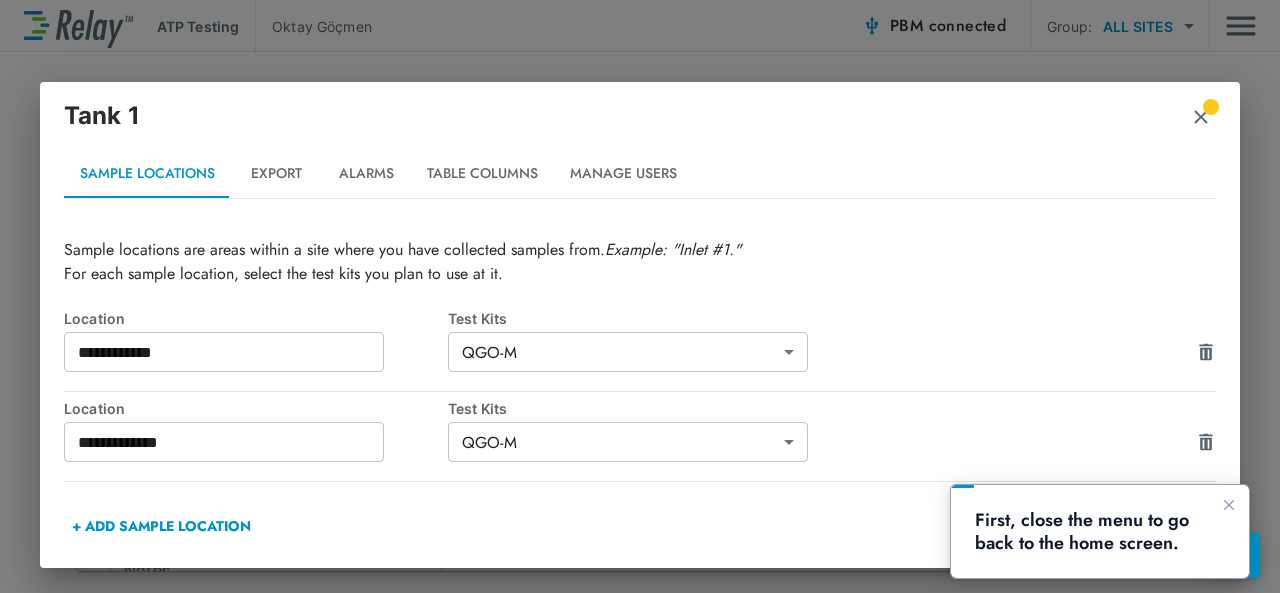 click at bounding box center (1201, 117) 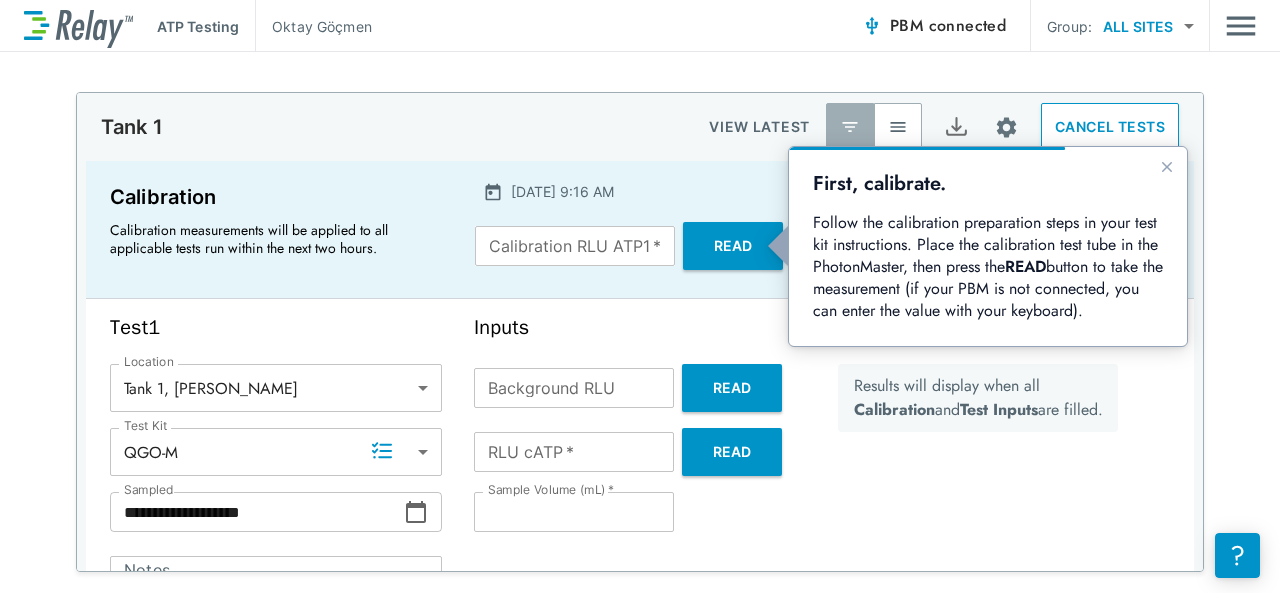 click on "ATP Testing [PERSON_NAME] PBM   connected Group: ALL SITES ********* ​" at bounding box center [640, 26] 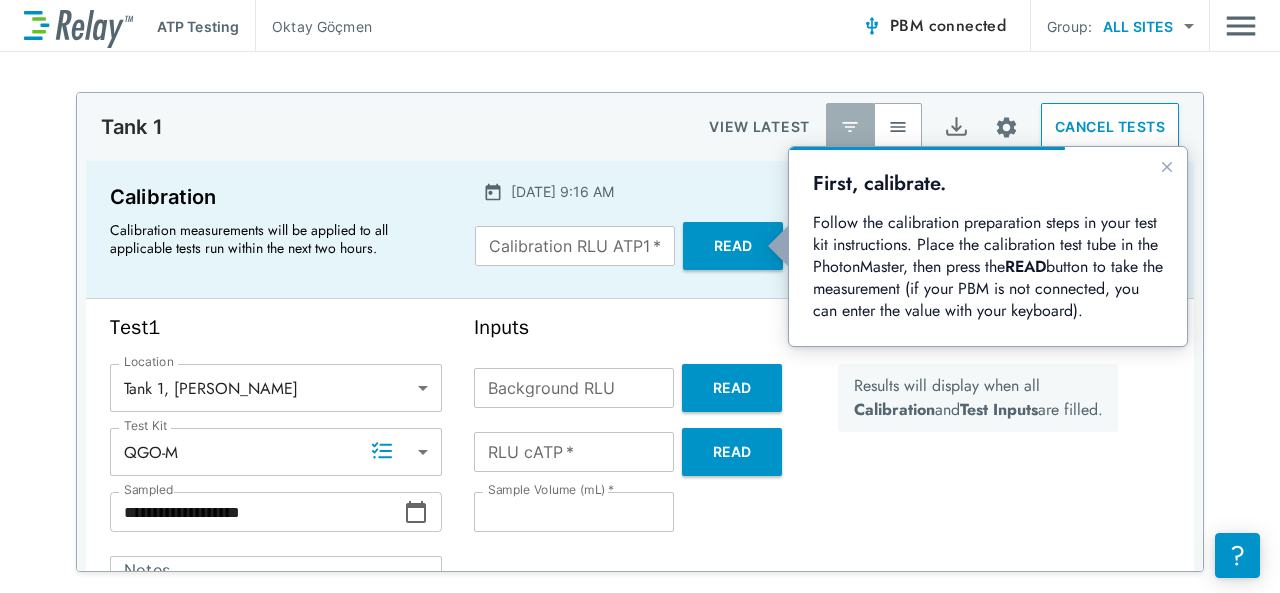 click on "ATP Testing [PERSON_NAME] PBM   connected Group: ALL SITES ********* ​" at bounding box center [640, 26] 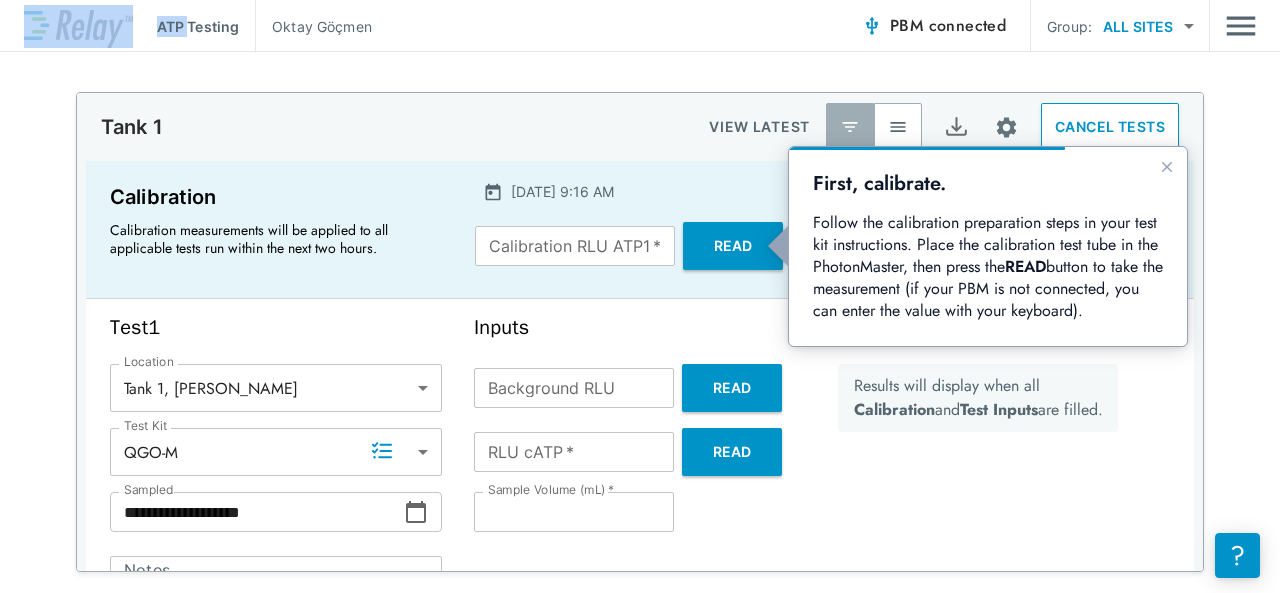 click on "ATP Testing [PERSON_NAME] PBM   connected Group: ALL SITES ********* ​" at bounding box center (640, 26) 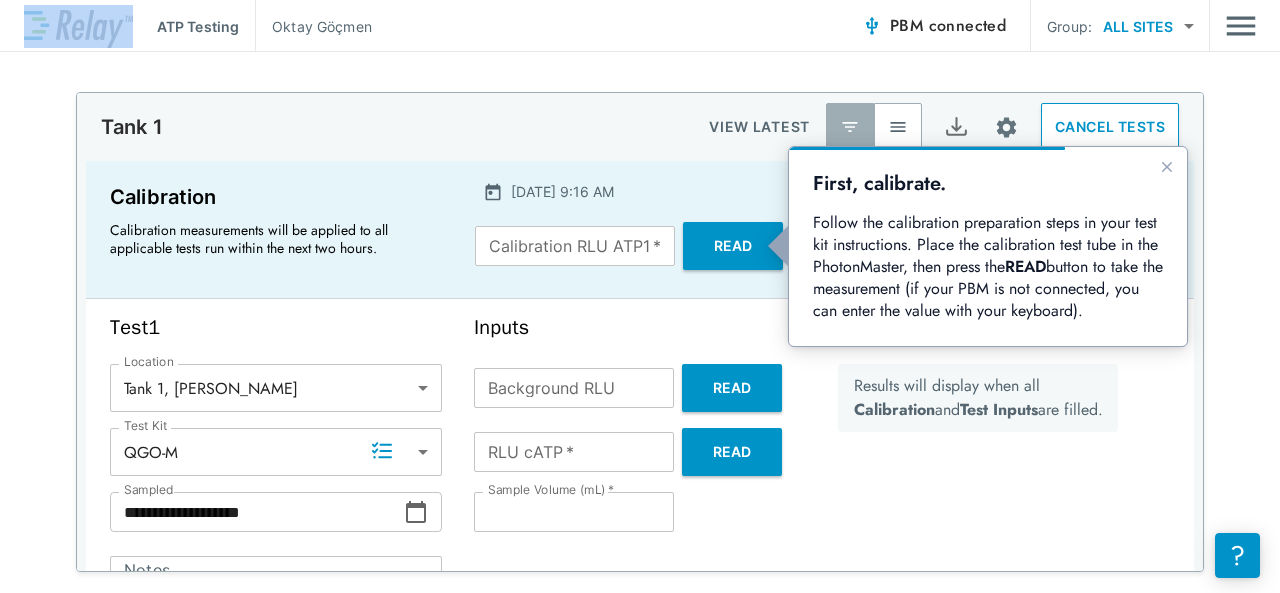click on "Read" at bounding box center (733, 246) 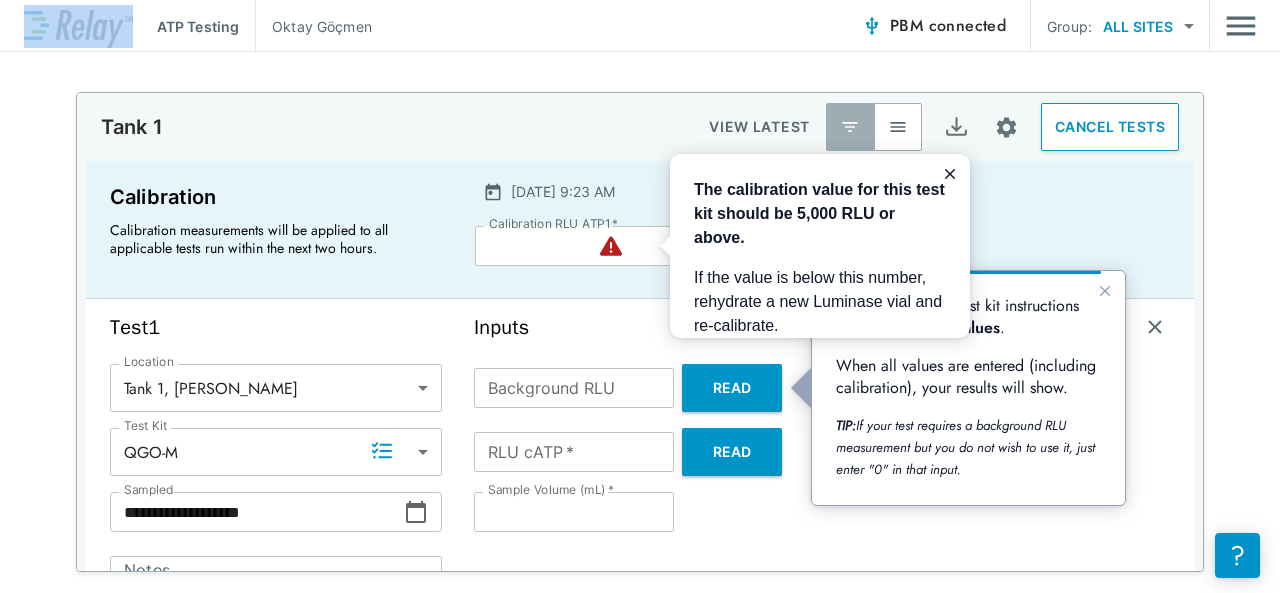 scroll, scrollTop: 0, scrollLeft: 0, axis: both 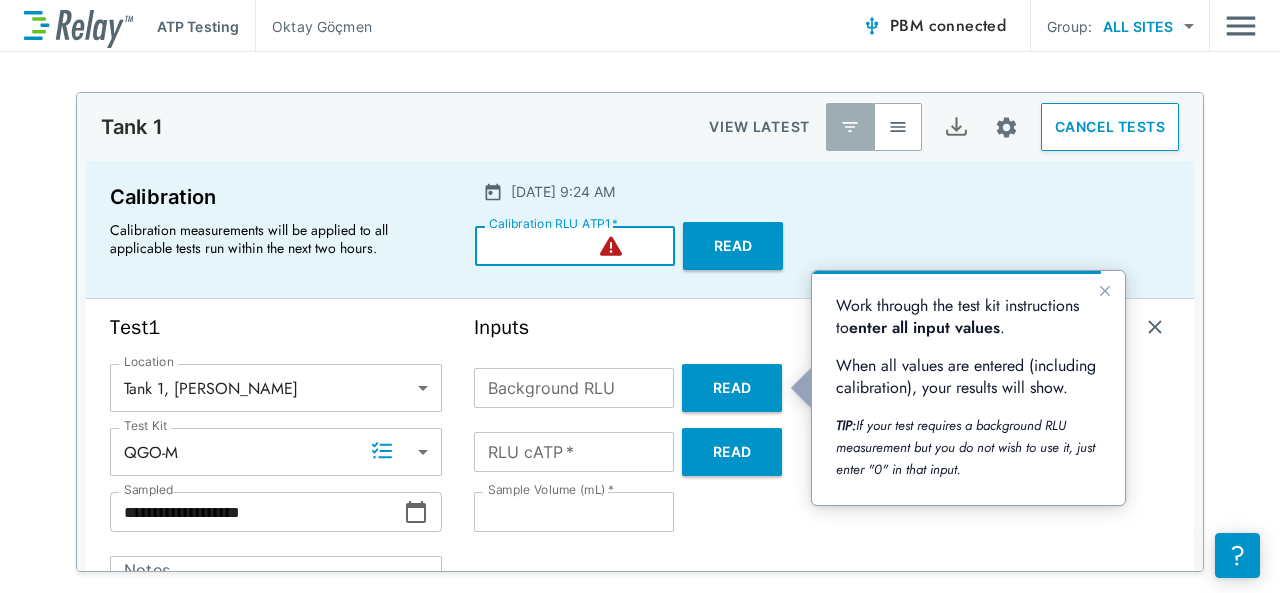 click on "****" at bounding box center [575, 246] 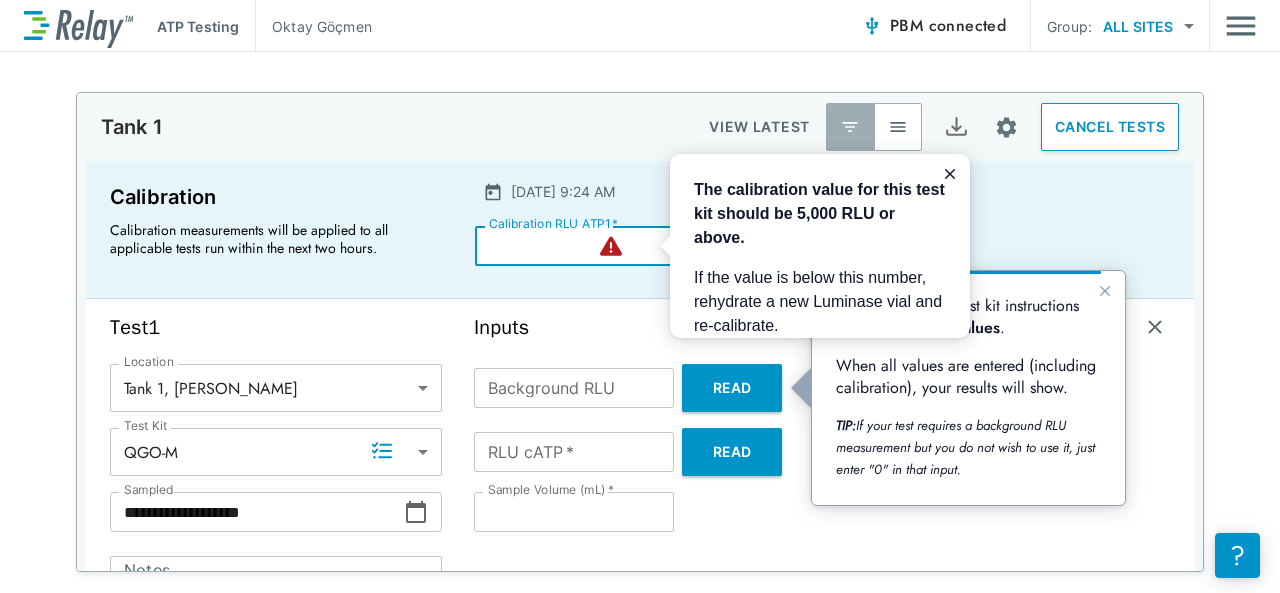 scroll, scrollTop: 0, scrollLeft: 0, axis: both 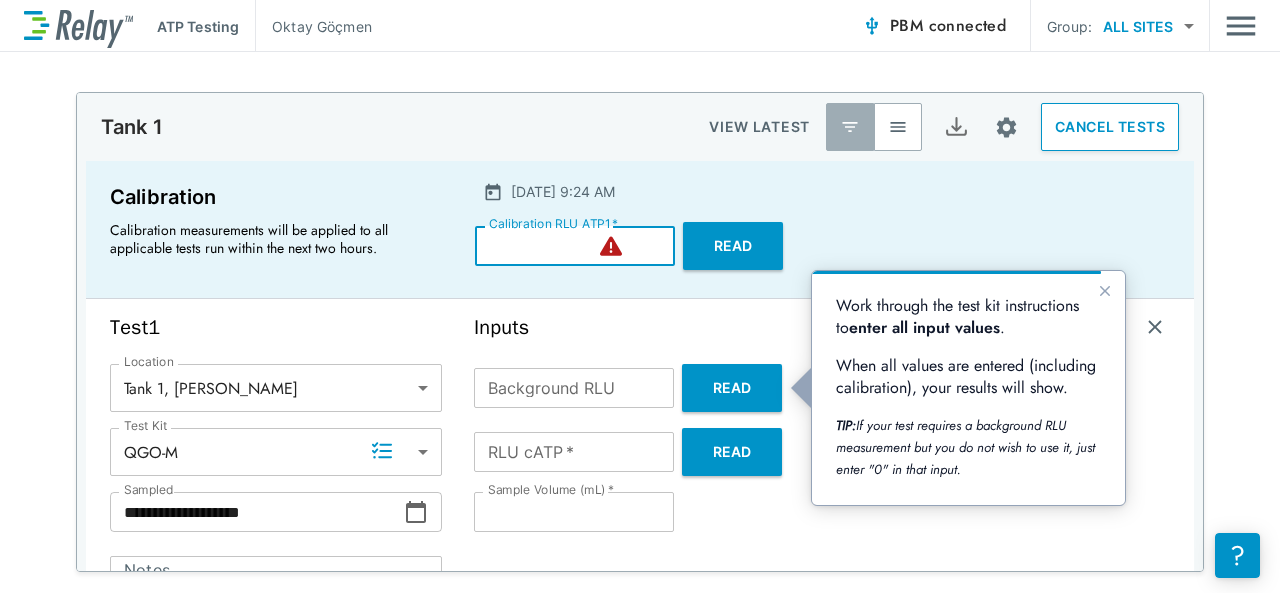 click on "Read" at bounding box center [733, 246] 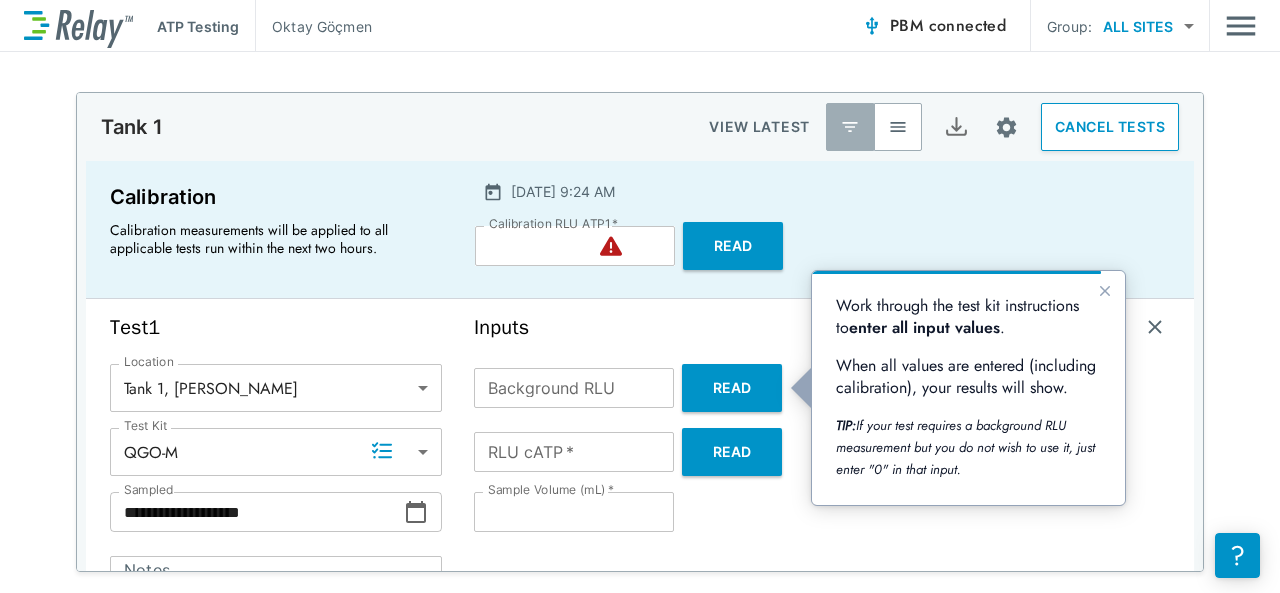click on "Read" at bounding box center [733, 246] 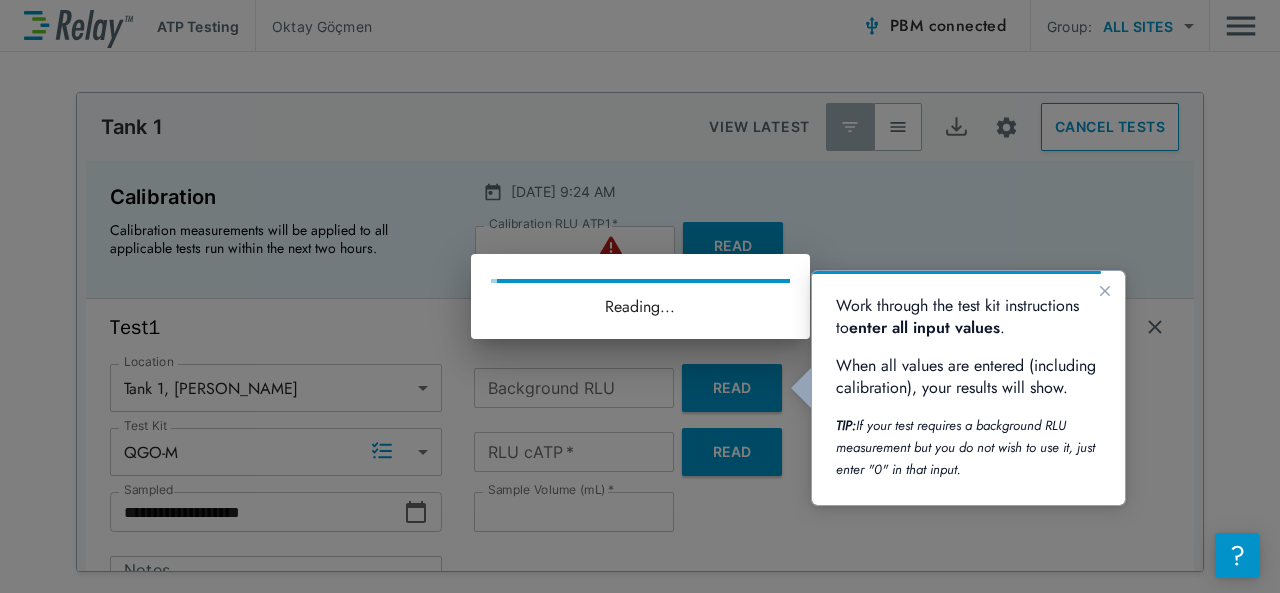 type on "*****" 